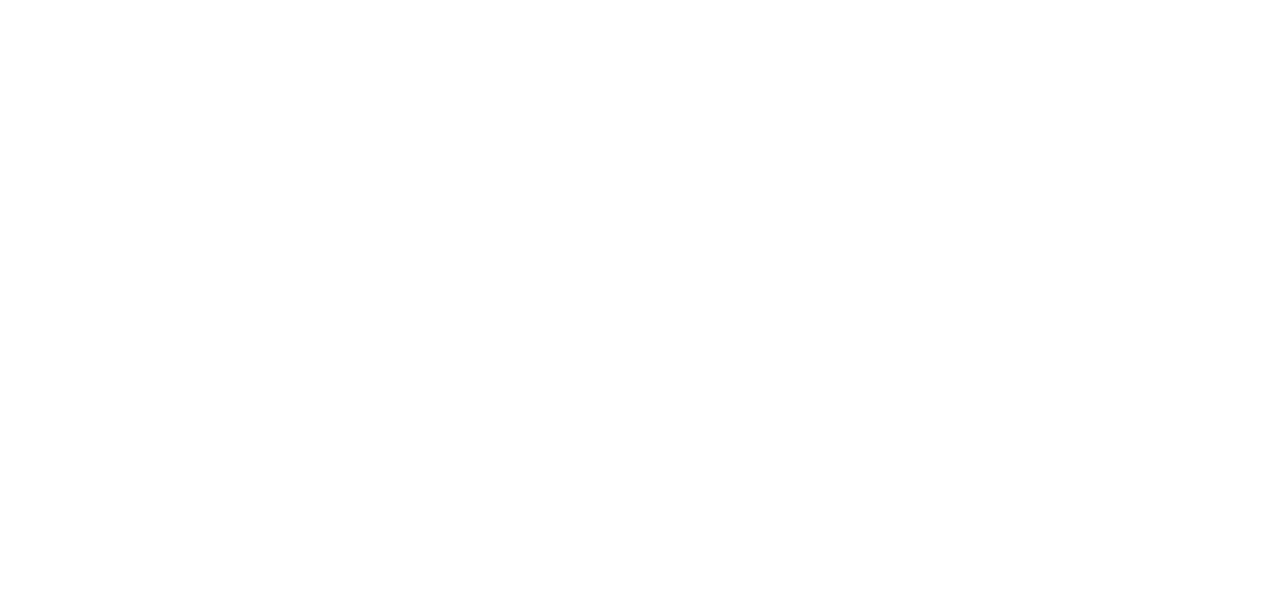 scroll, scrollTop: 0, scrollLeft: 0, axis: both 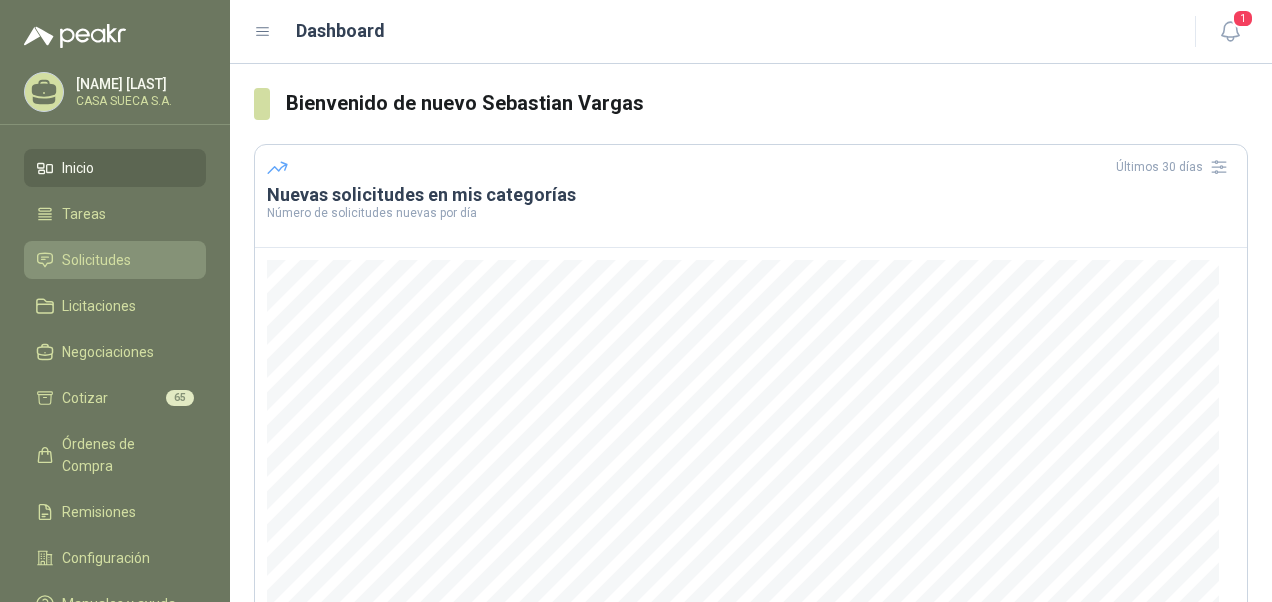 click on "Solicitudes" at bounding box center (96, 260) 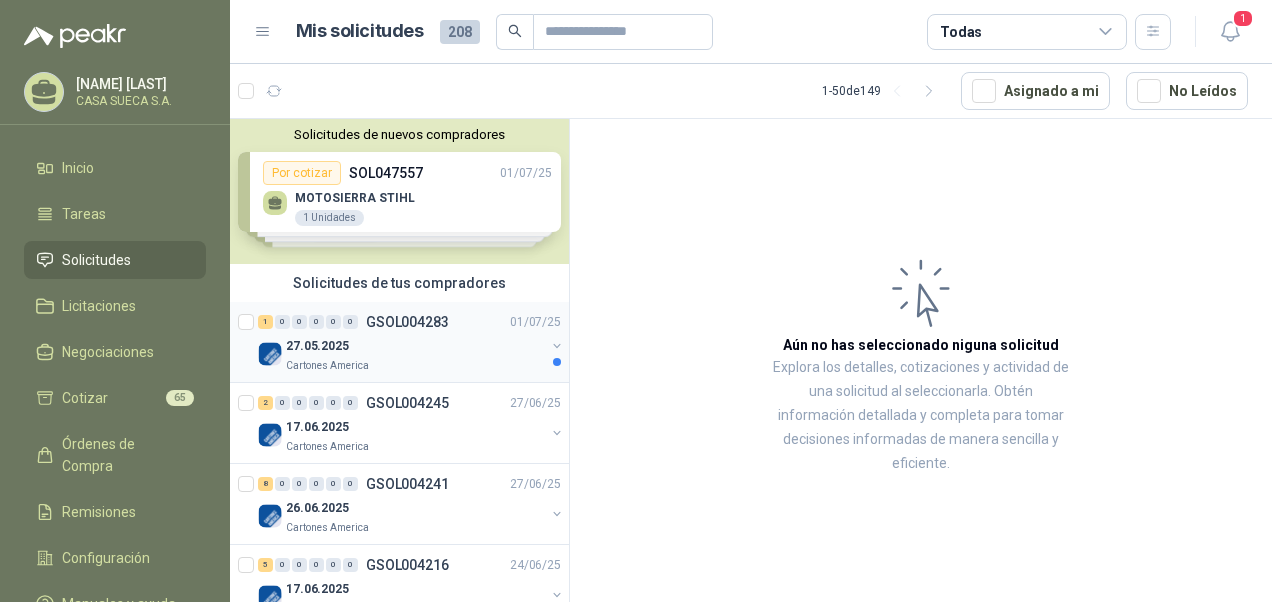 click on "27.05.2025" at bounding box center [317, 346] 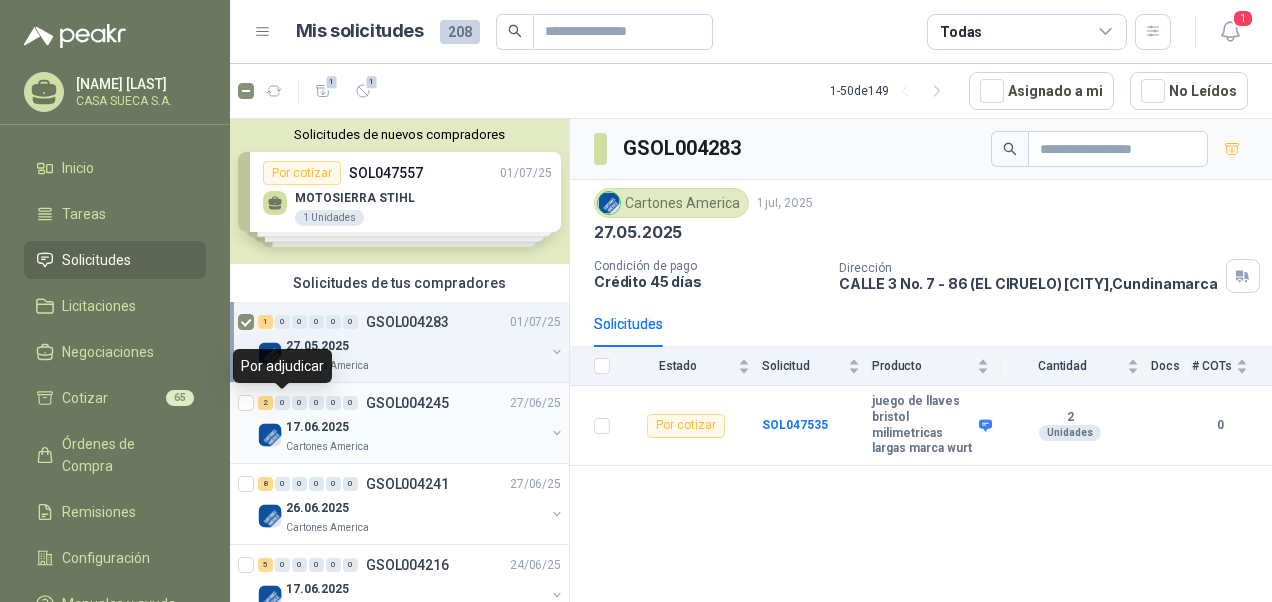 scroll, scrollTop: 100, scrollLeft: 0, axis: vertical 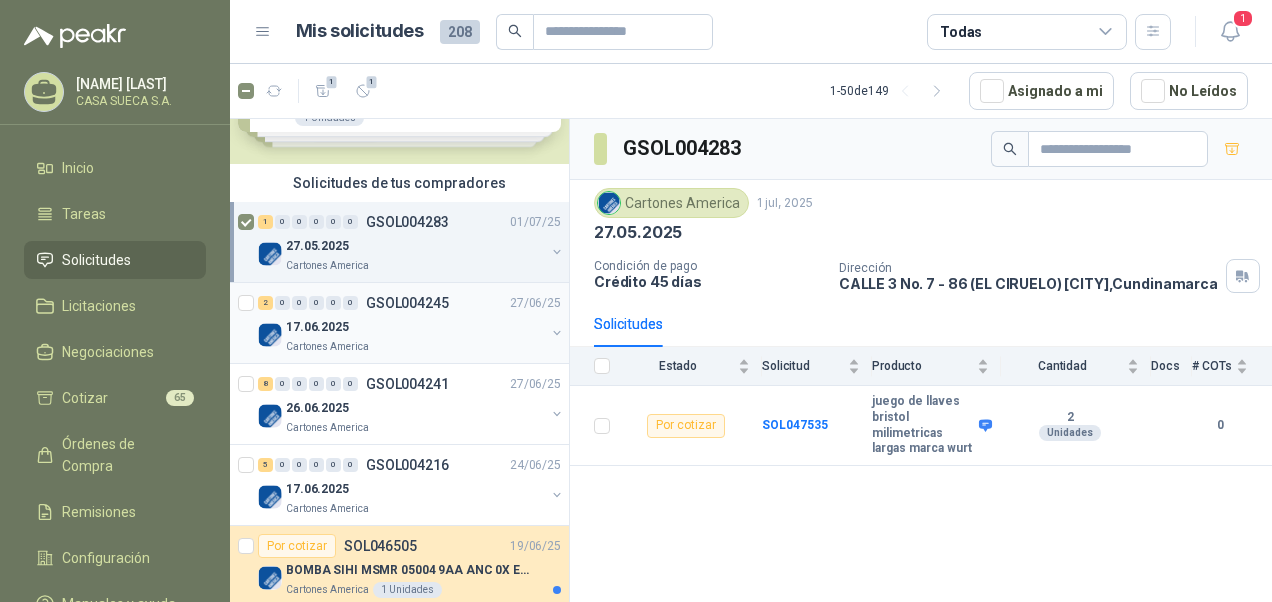 click on "17.06.2025" at bounding box center [317, 327] 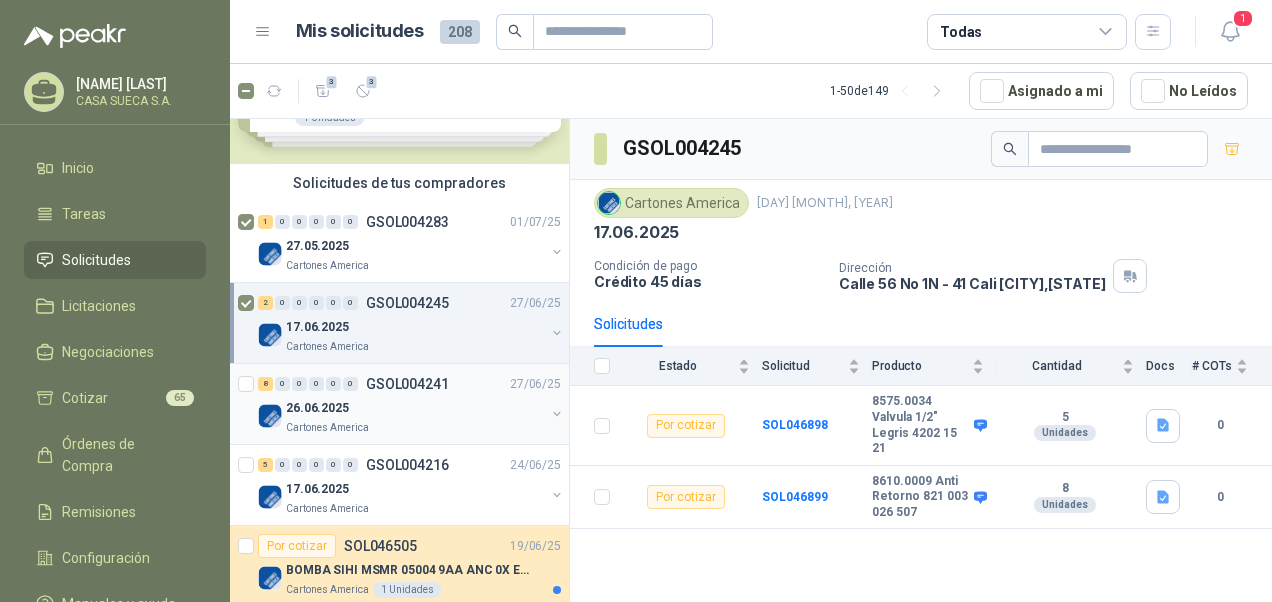 click on "26.06.2025" at bounding box center [317, 408] 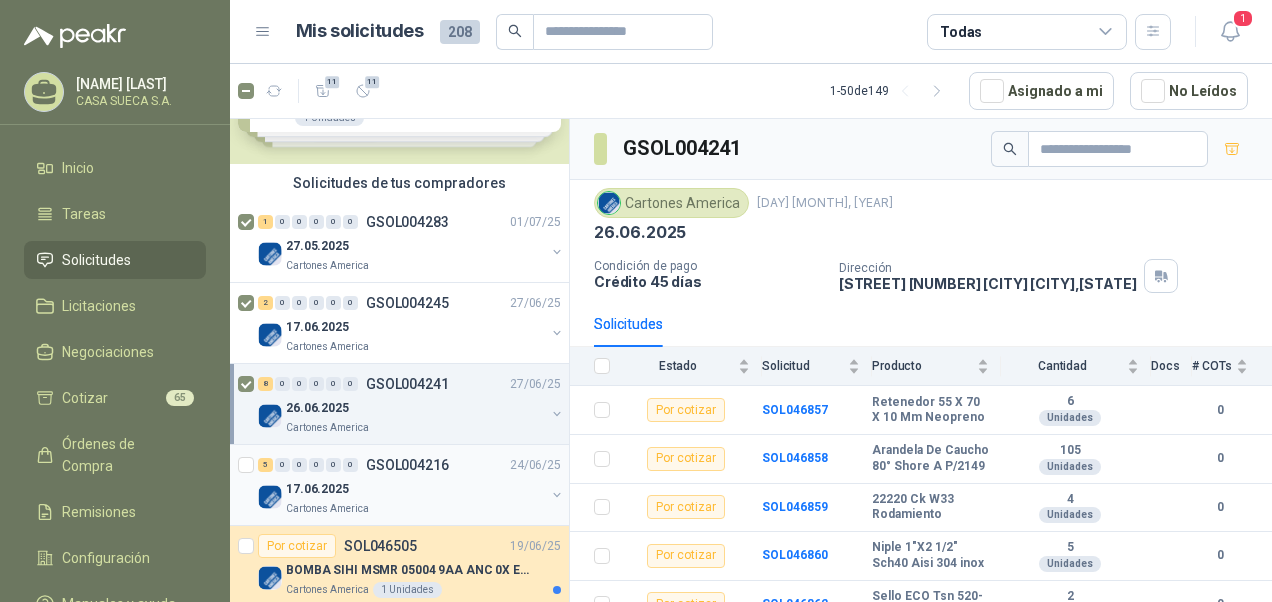 click on "Cartones America" at bounding box center (327, 509) 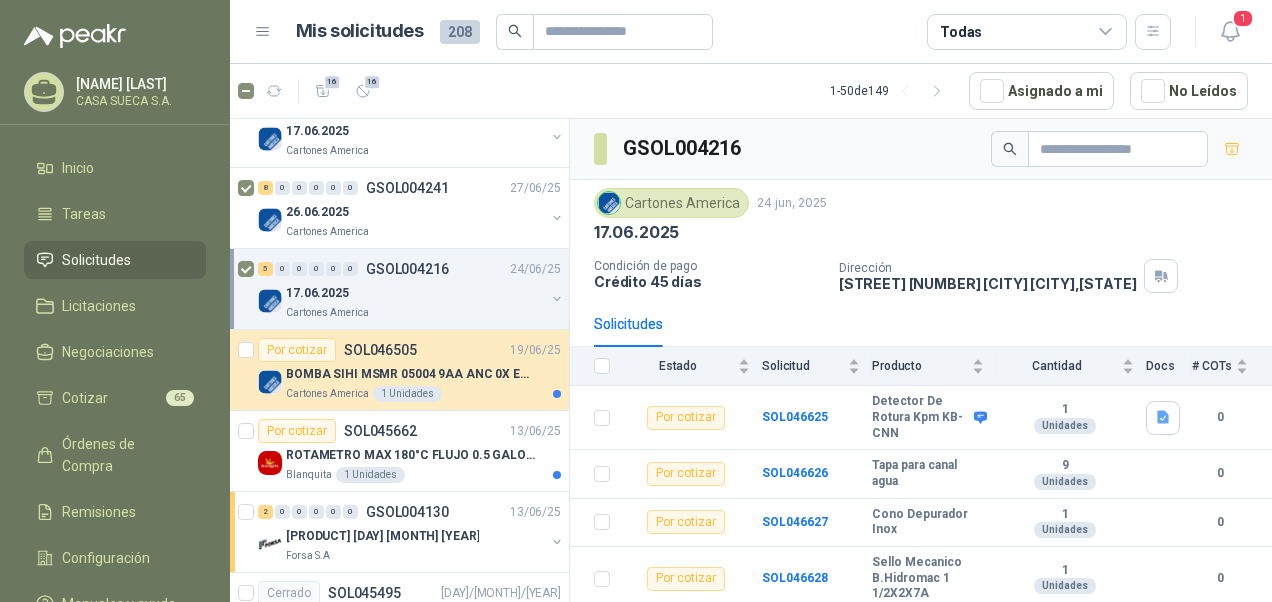 scroll, scrollTop: 300, scrollLeft: 0, axis: vertical 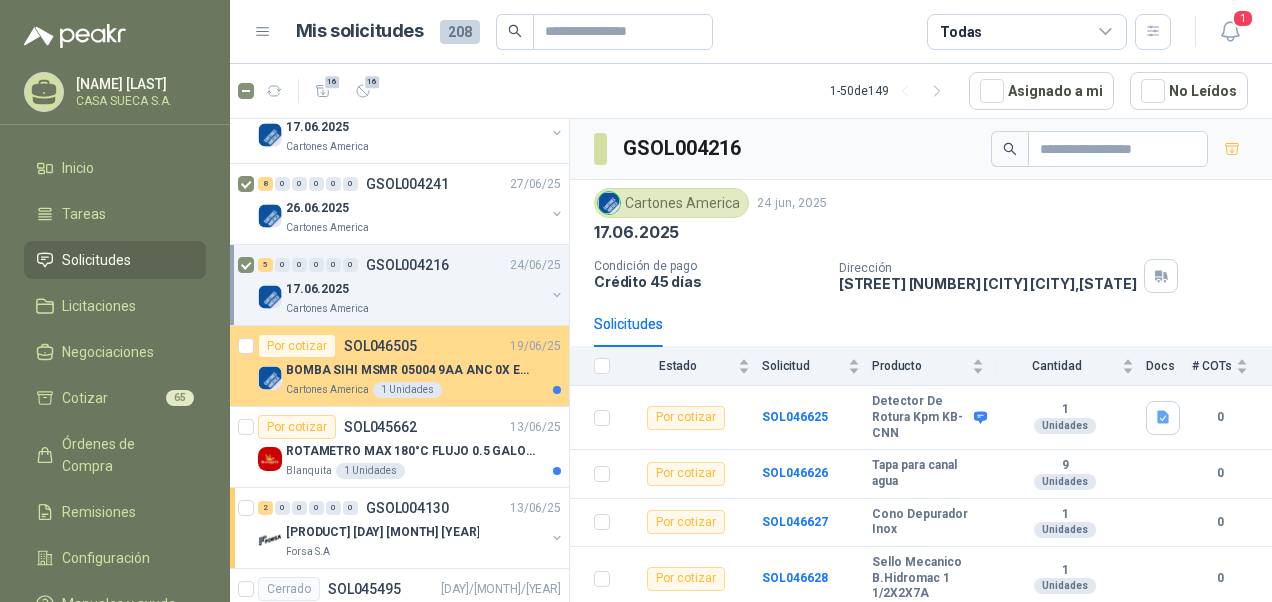 click on "BOMBA SIHI MSMR 05004 9AA ANC 0X EAB (Solo la bomba)" at bounding box center [410, 370] 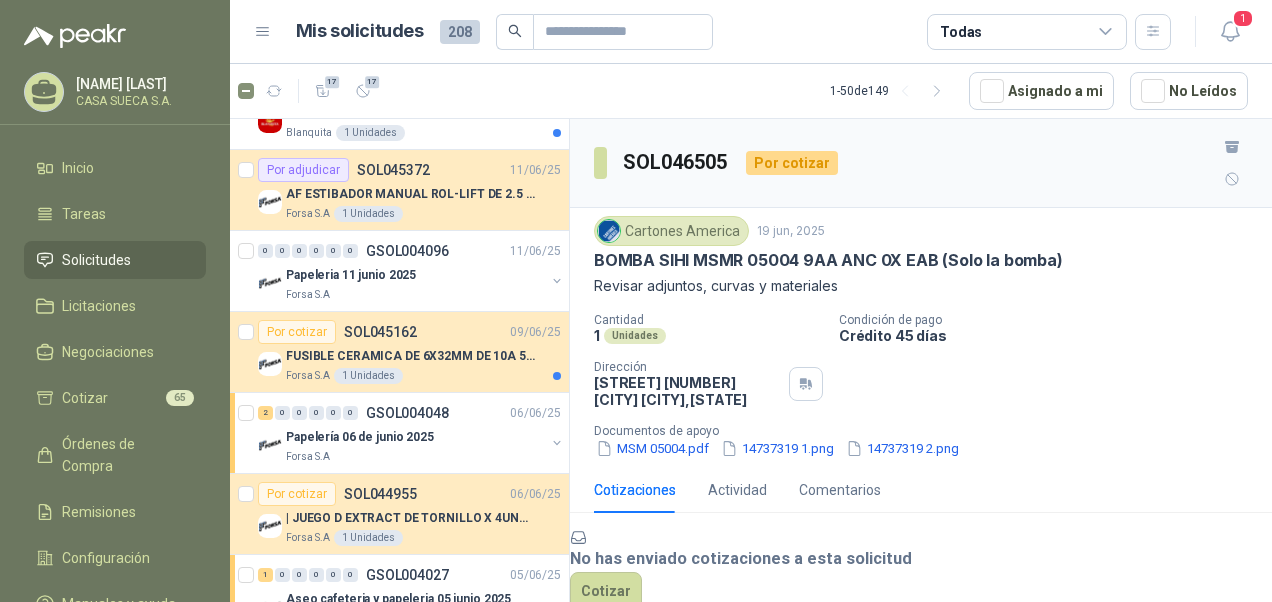 scroll, scrollTop: 700, scrollLeft: 0, axis: vertical 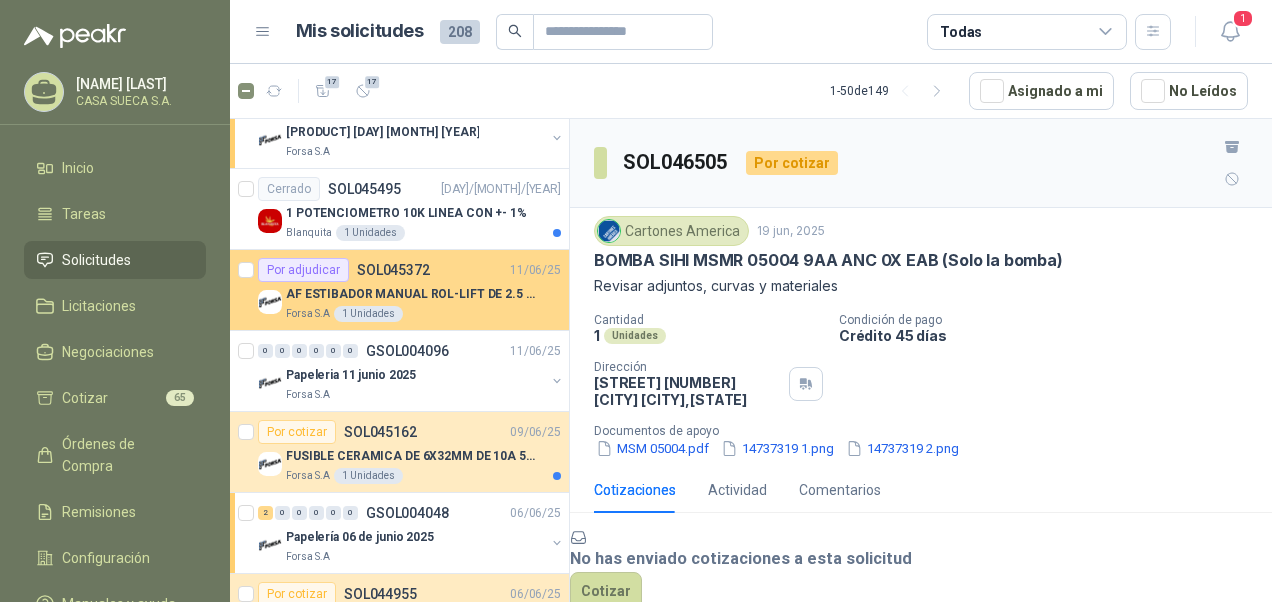 click on "AF ESTIBADOR MANUAL ROL-LIFT DE 2.5 TON" at bounding box center [410, 294] 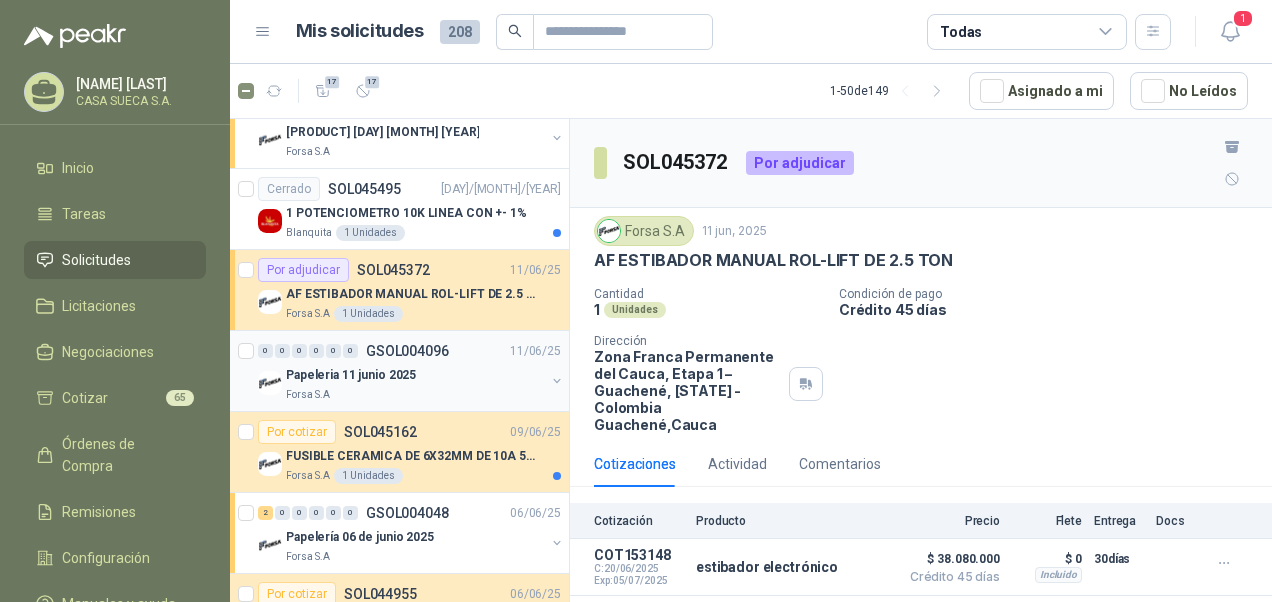 click on "Forsa S.A" at bounding box center (308, 395) 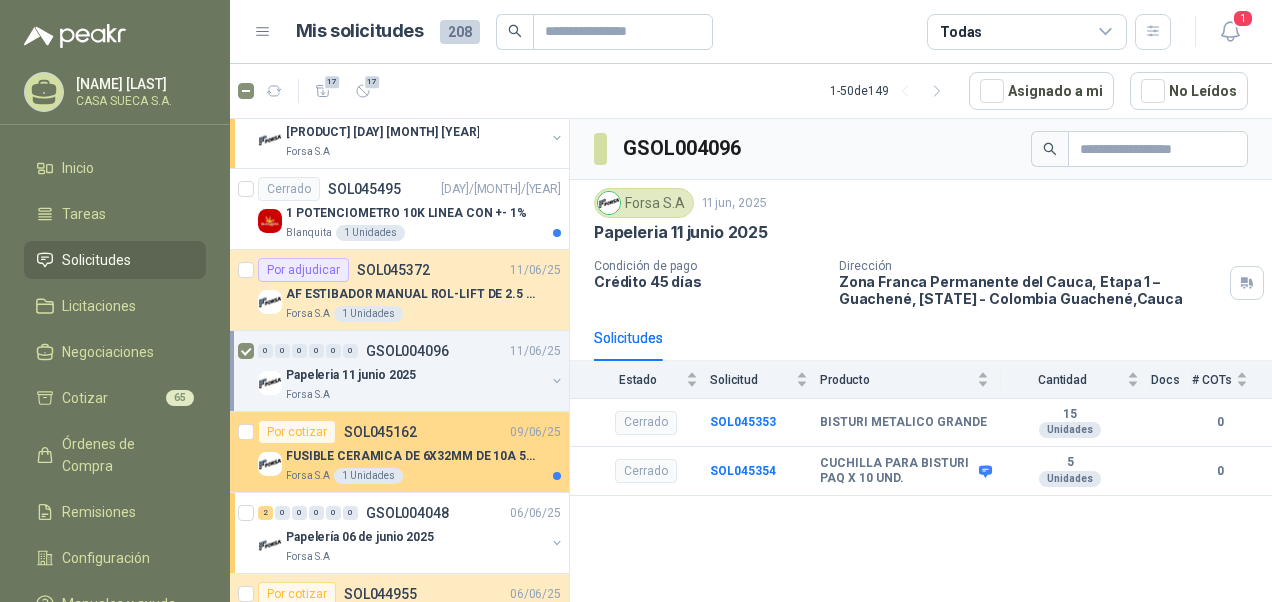 click on "FUSIBLE CERAMICA DE 6X32MM DE 10A 500V H" at bounding box center [410, 456] 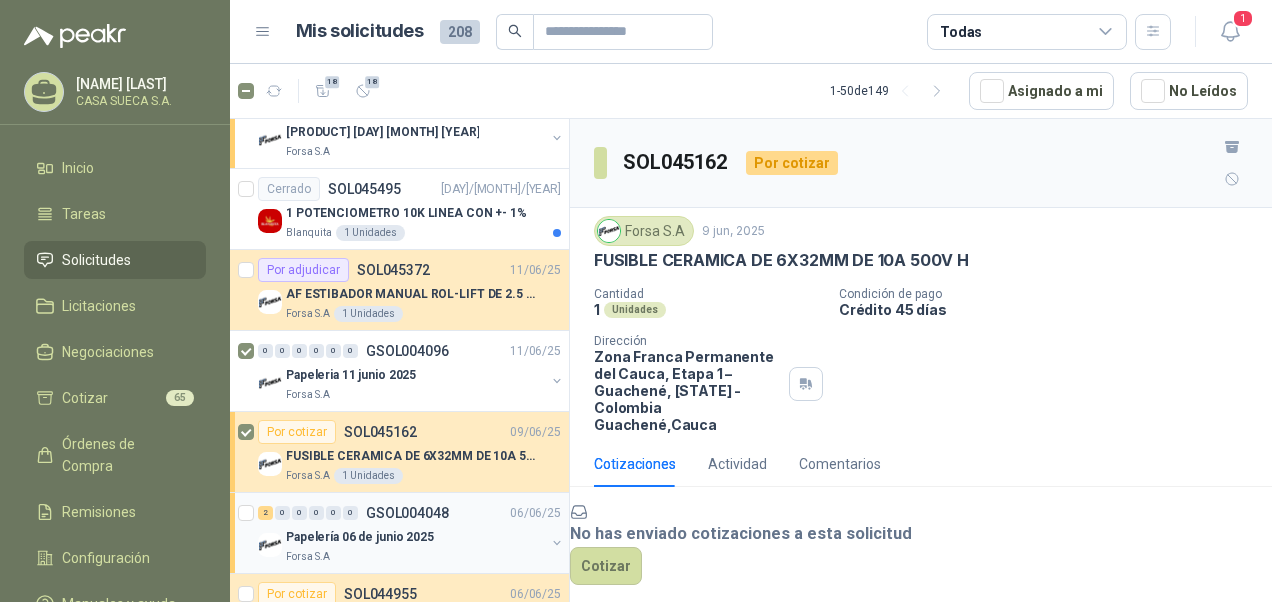 click on "Papelería 06 de junio 2025" at bounding box center (415, 537) 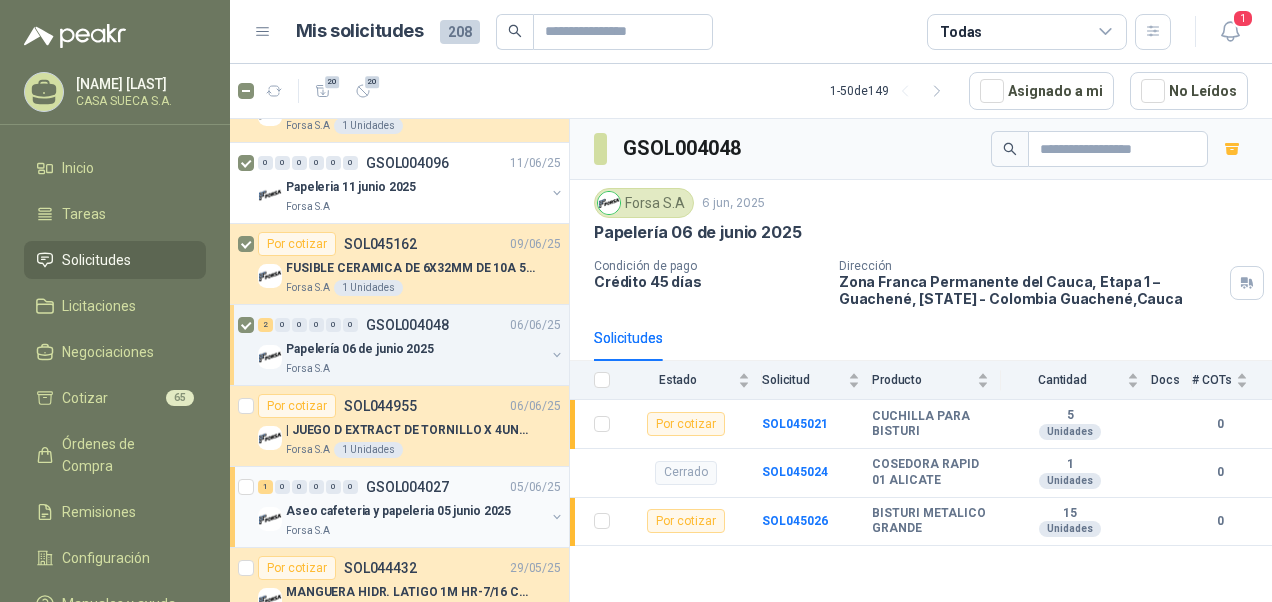 scroll, scrollTop: 900, scrollLeft: 0, axis: vertical 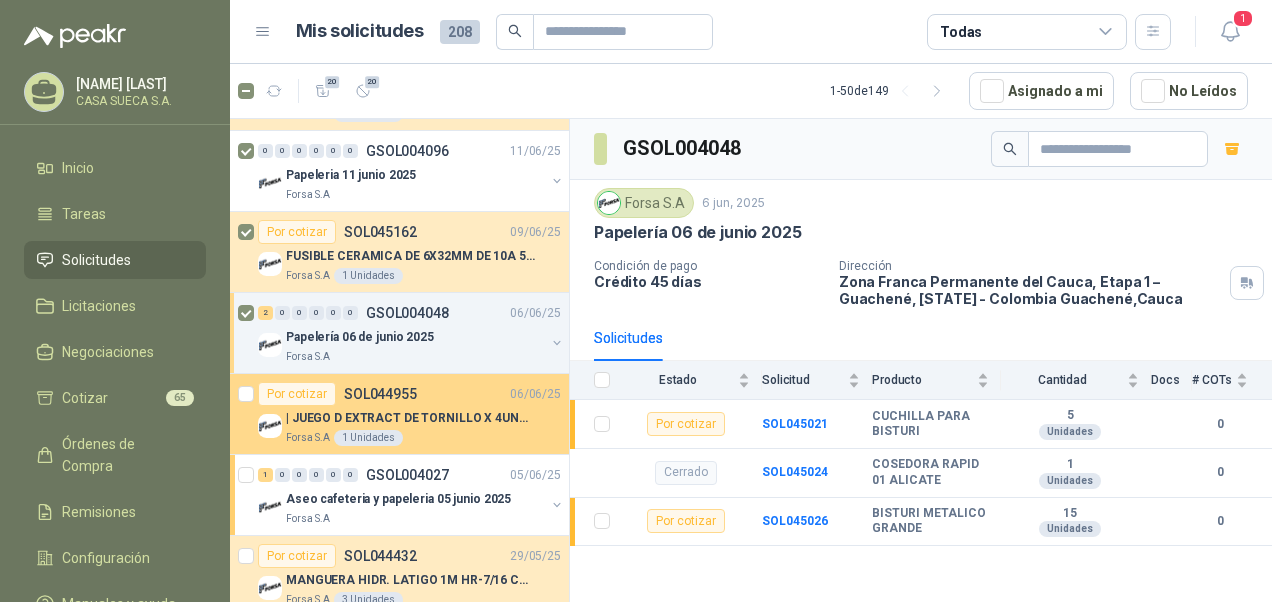 click on "| JUEGO D EXTRACT DE TORNILLO X 4UND PROTO" at bounding box center [410, 418] 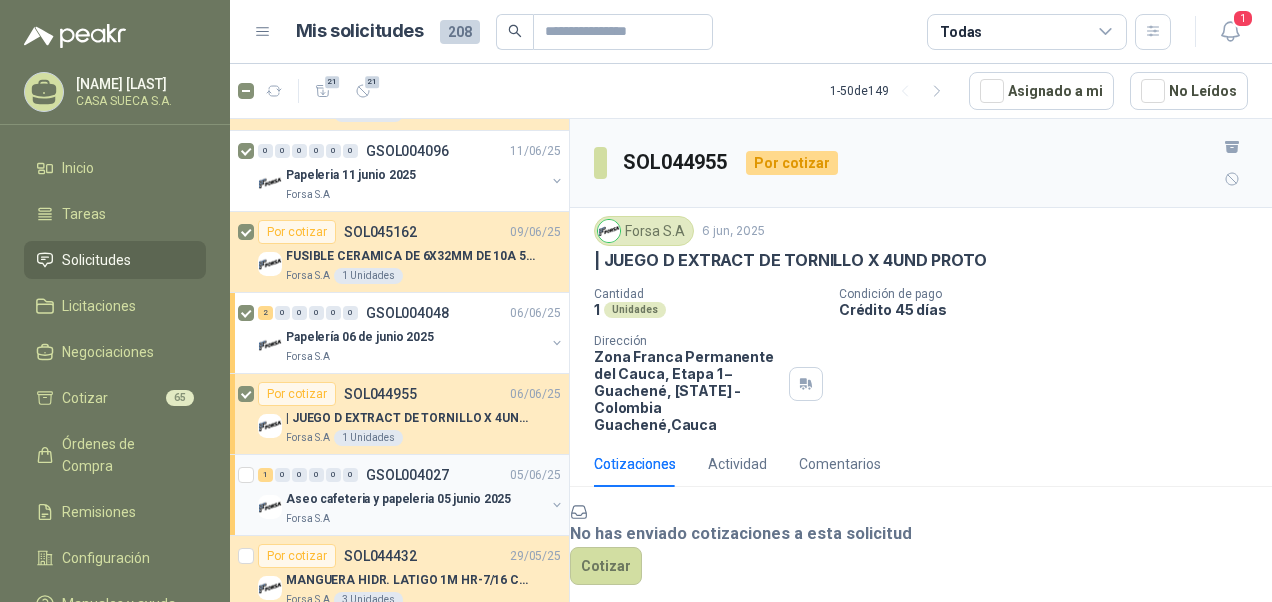 click on "1   0   0   0   0   0   GSOL004027 05/06/25" at bounding box center (411, 475) 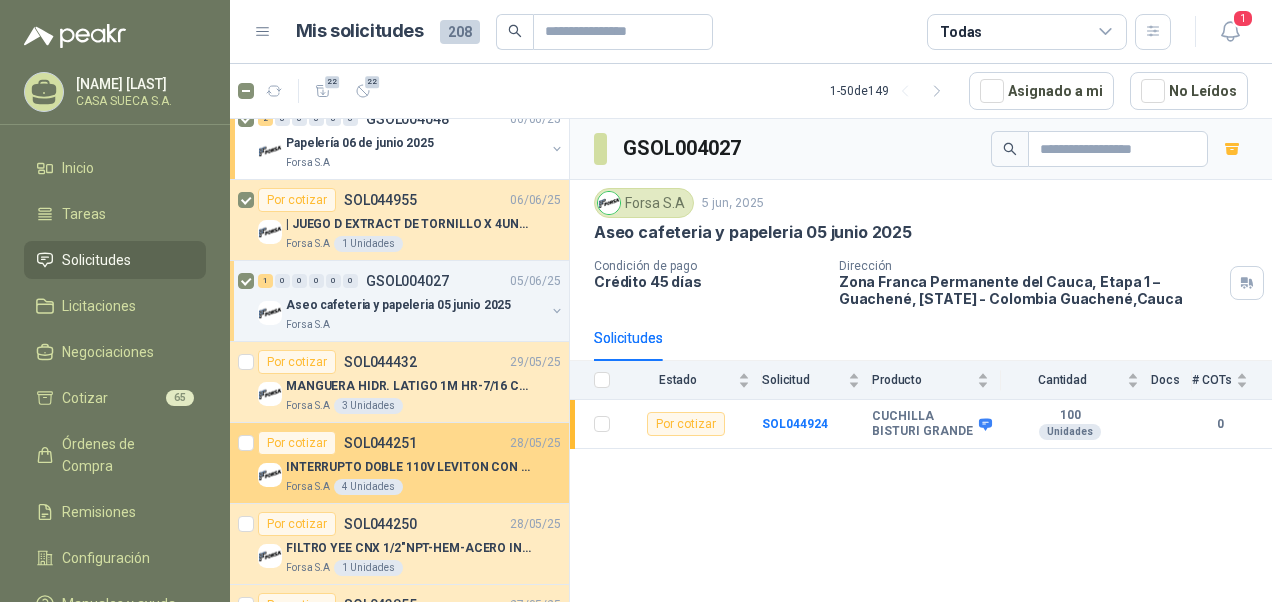scroll, scrollTop: 1100, scrollLeft: 0, axis: vertical 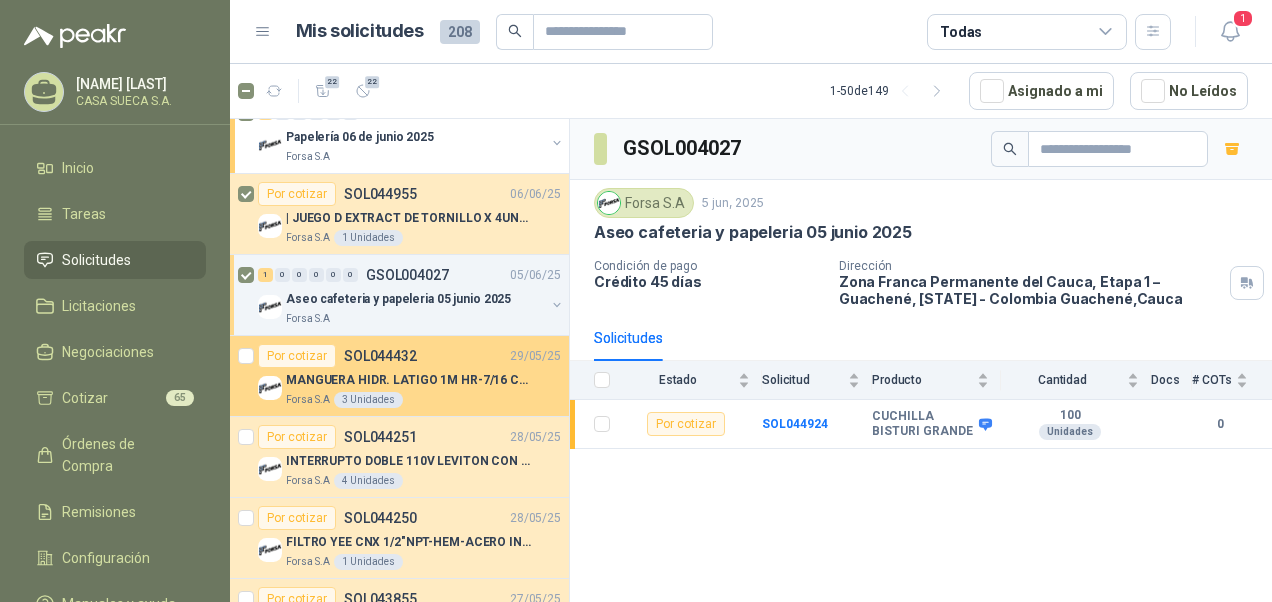 click on "Por cotizar SOL044432" at bounding box center (337, 356) 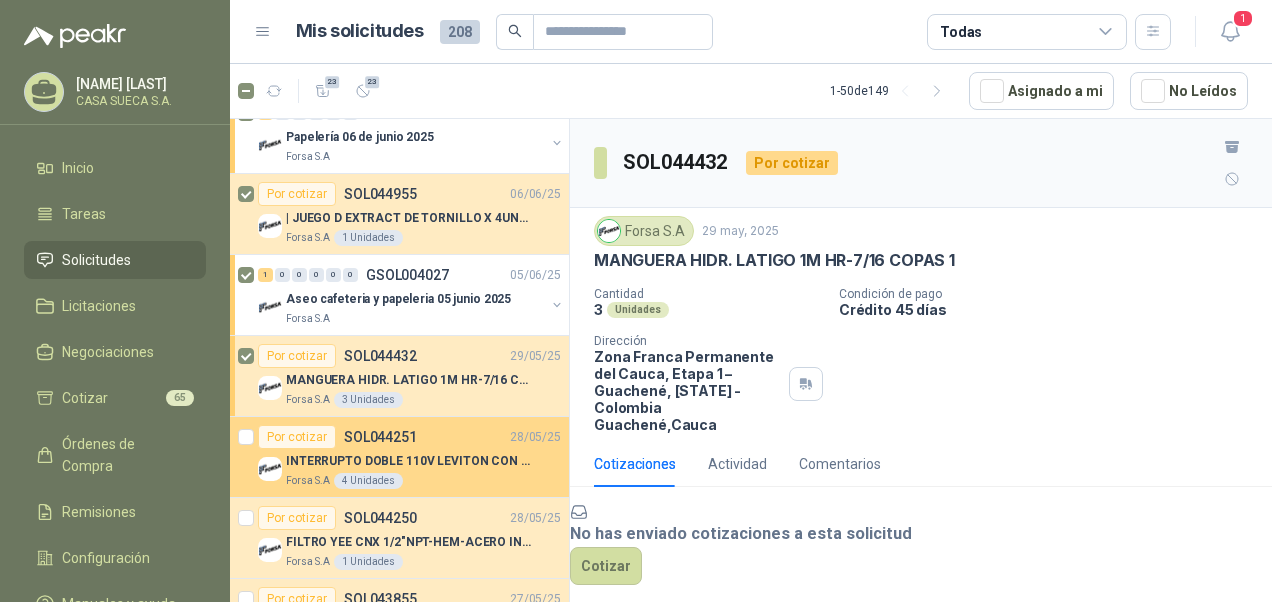 click on "SOL044251" at bounding box center (380, 437) 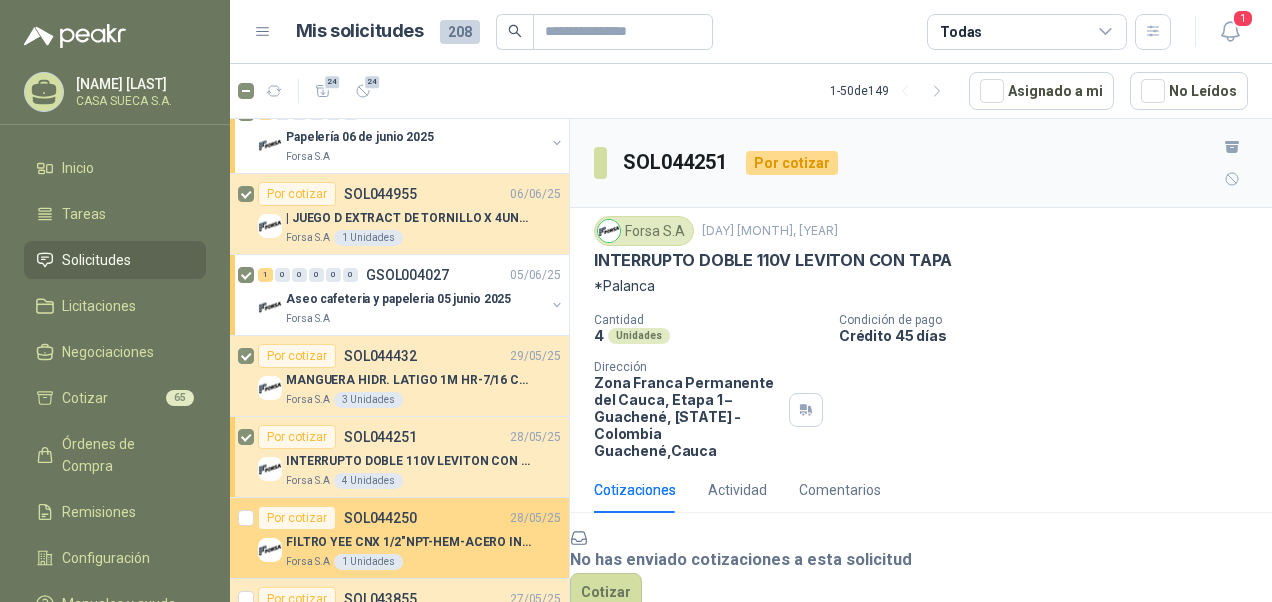 scroll, scrollTop: 1200, scrollLeft: 0, axis: vertical 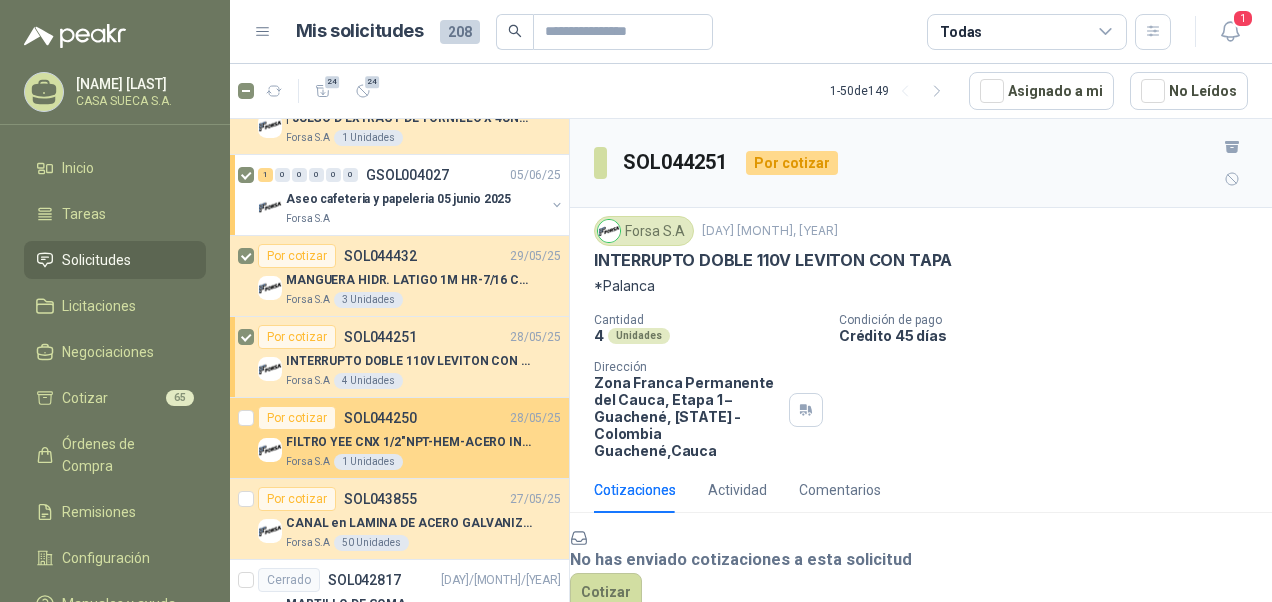 click on "FILTRO YEE CNX 1/2"NPT-HEM-ACERO INOX -N" at bounding box center [410, 442] 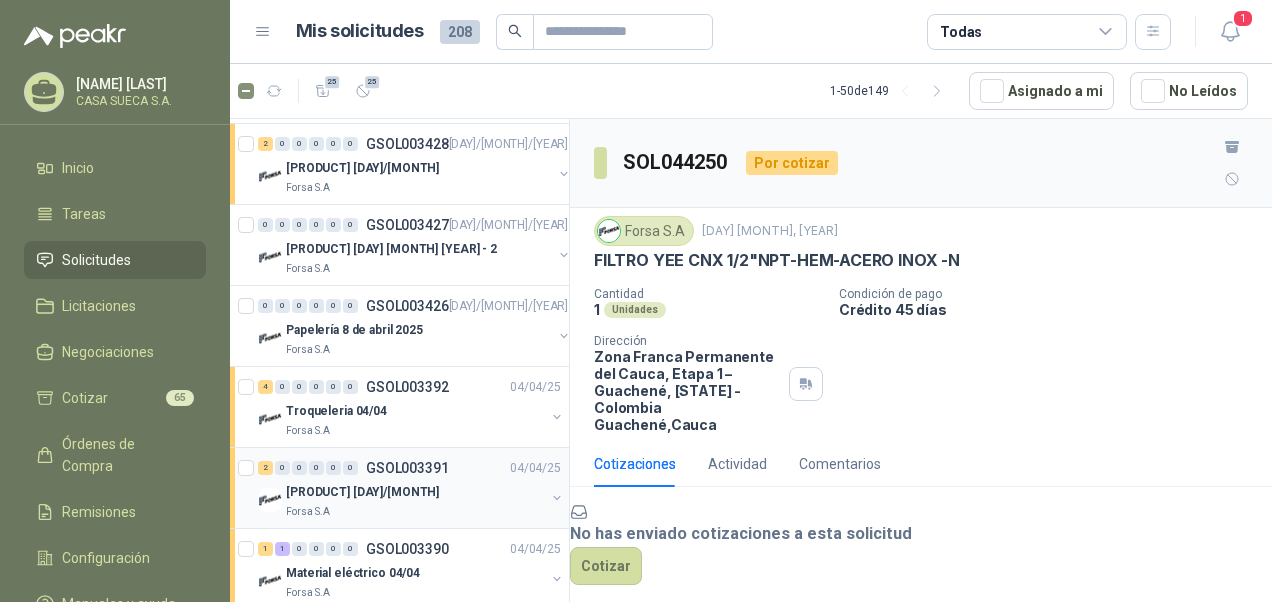 scroll, scrollTop: 3770, scrollLeft: 0, axis: vertical 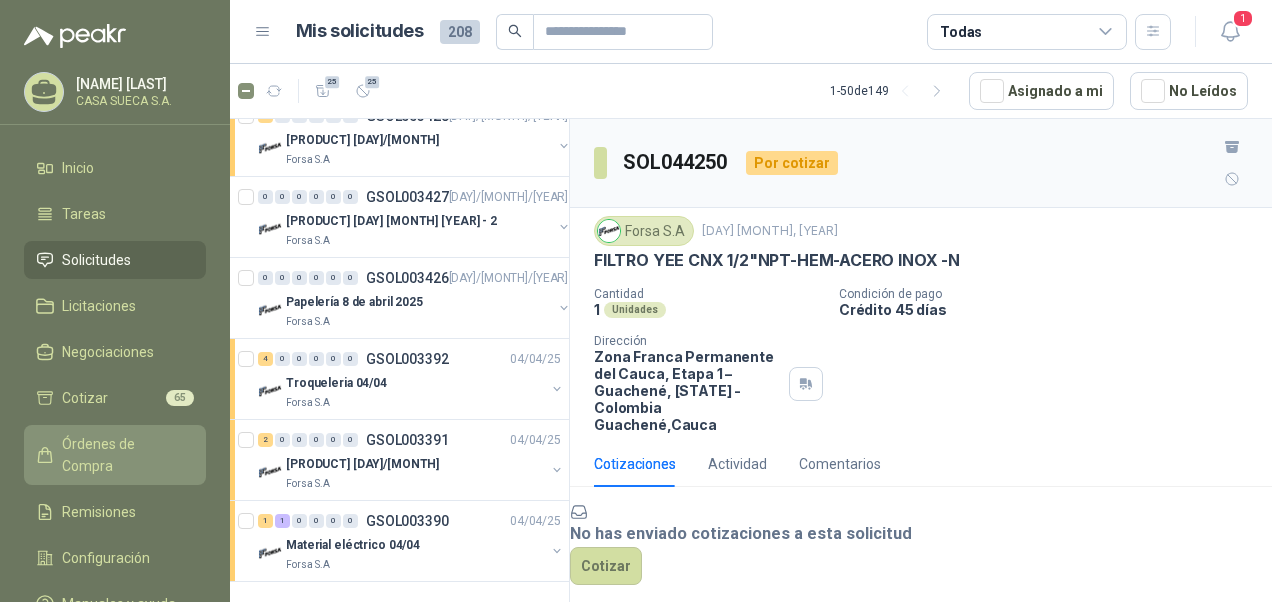 click on "Órdenes de Compra" at bounding box center [124, 455] 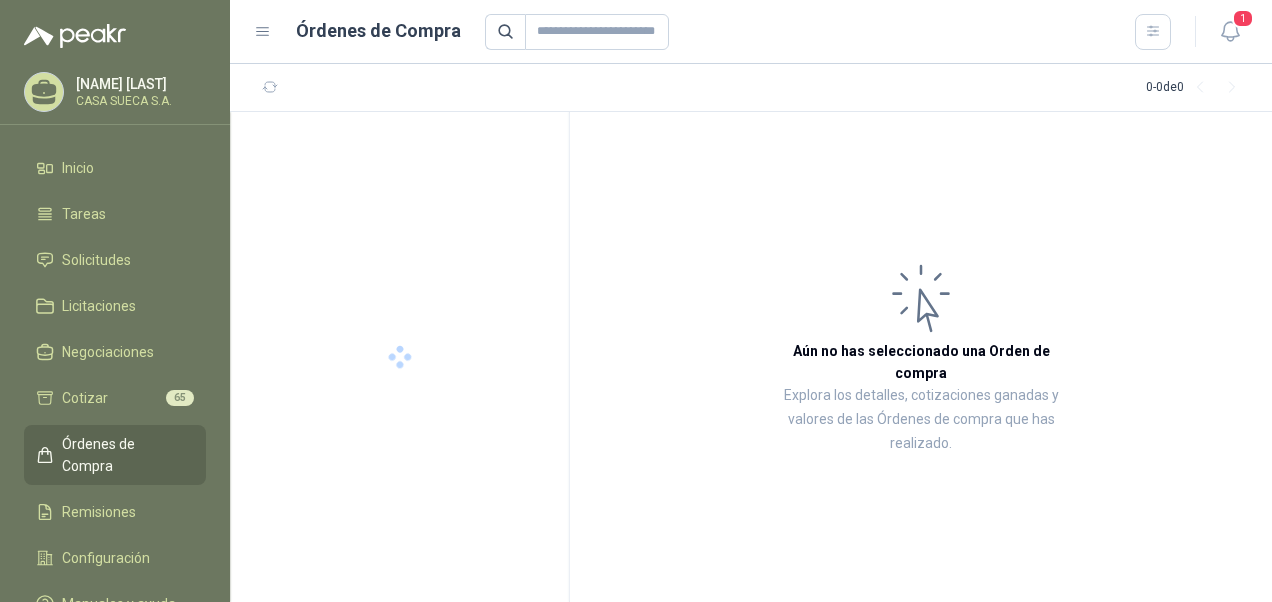 click on "Órdenes de Compra" at bounding box center (124, 455) 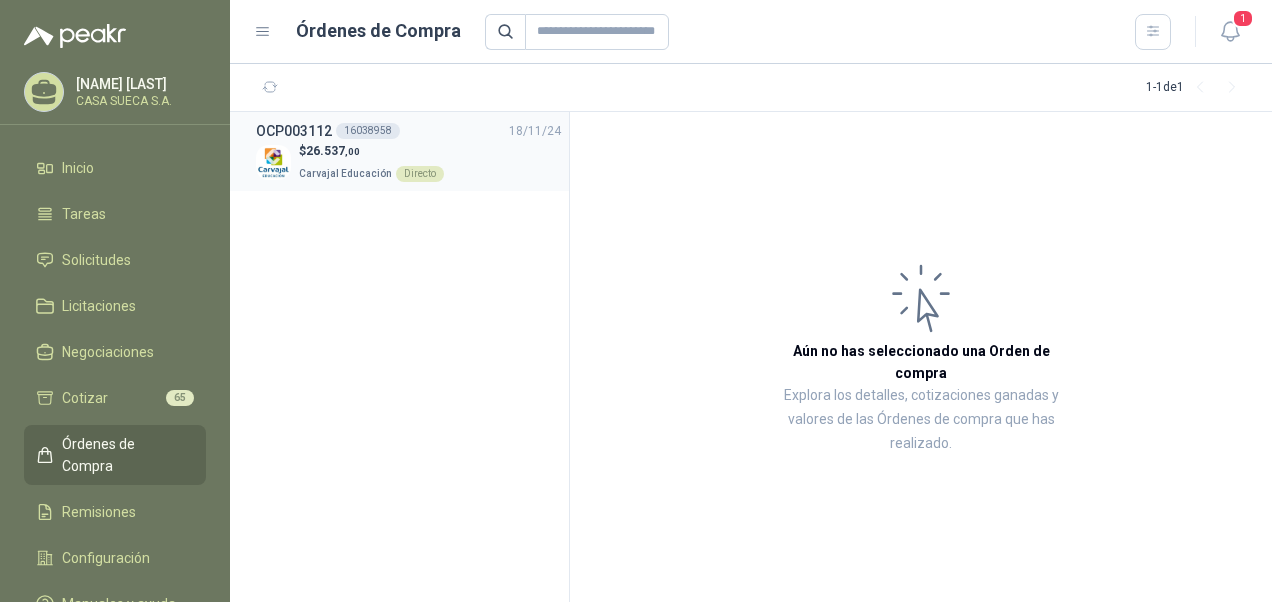 click on "Carvajal Educación" at bounding box center (345, 173) 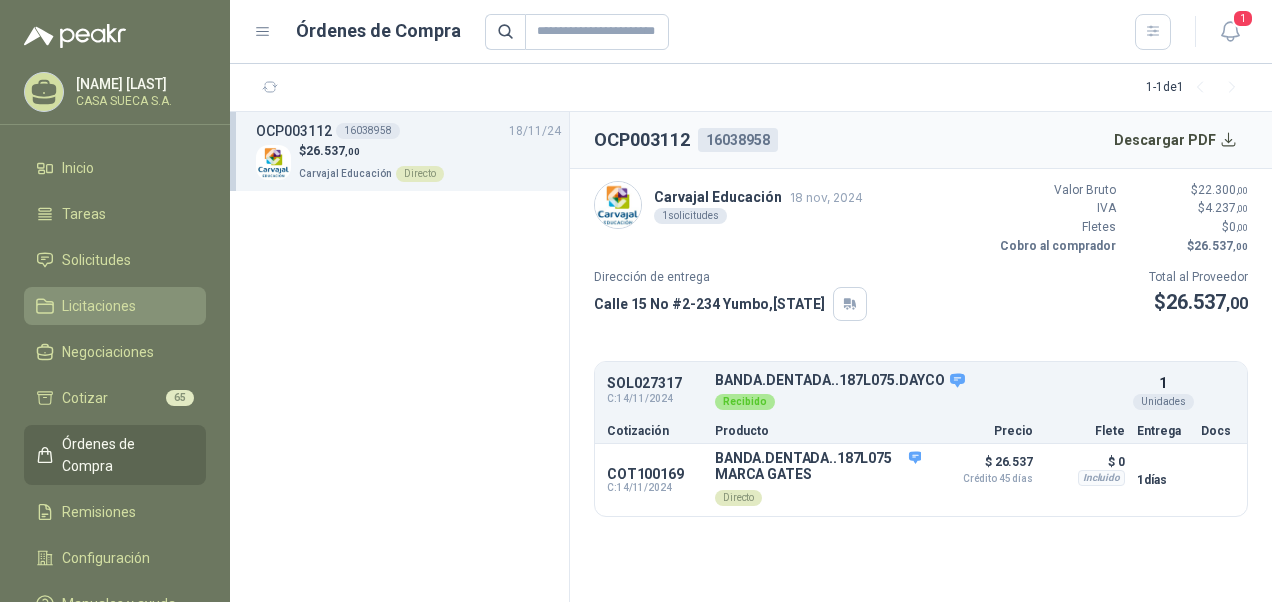 click on "Licitaciones" at bounding box center [115, 306] 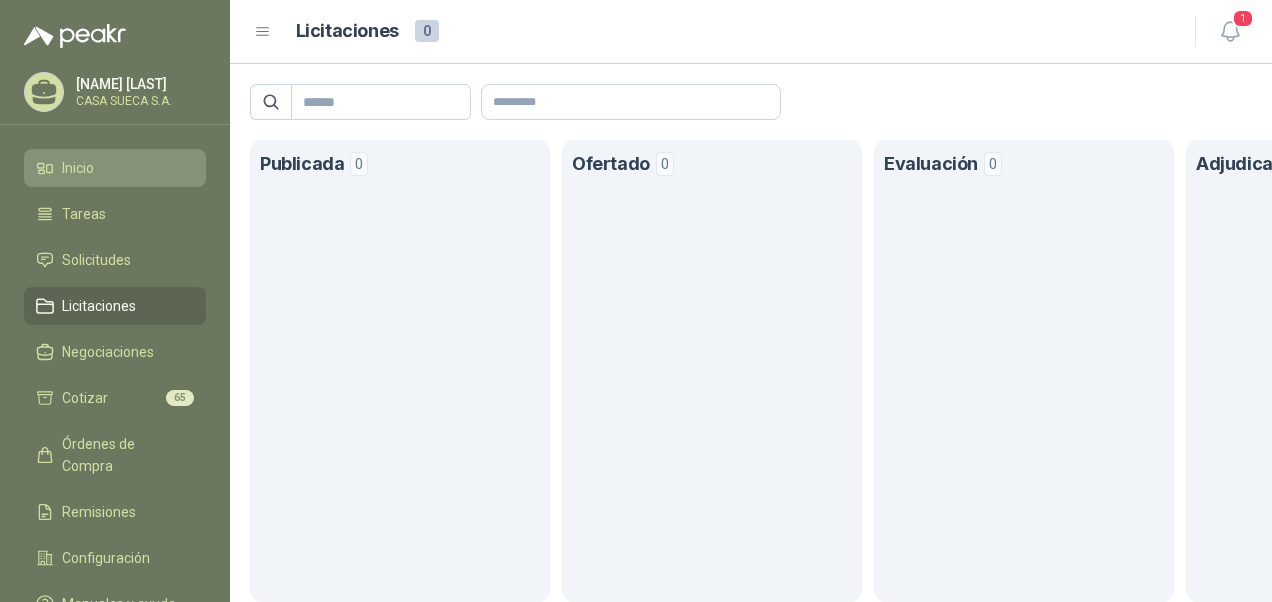click on "Inicio" at bounding box center [115, 168] 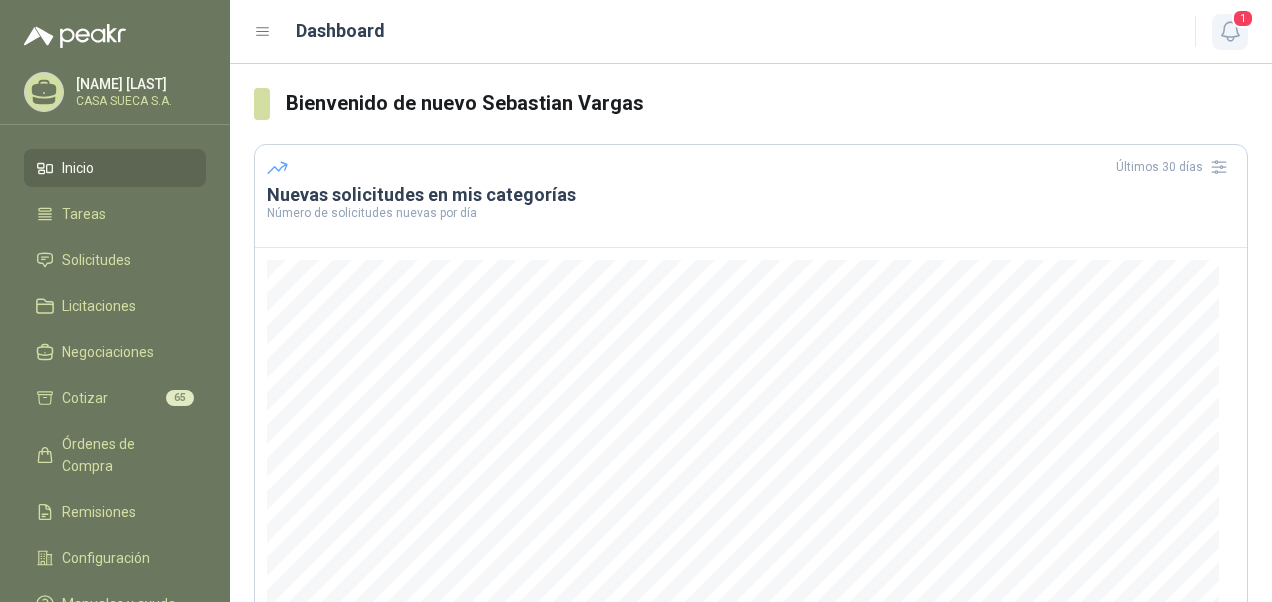 click at bounding box center (1230, 31) 